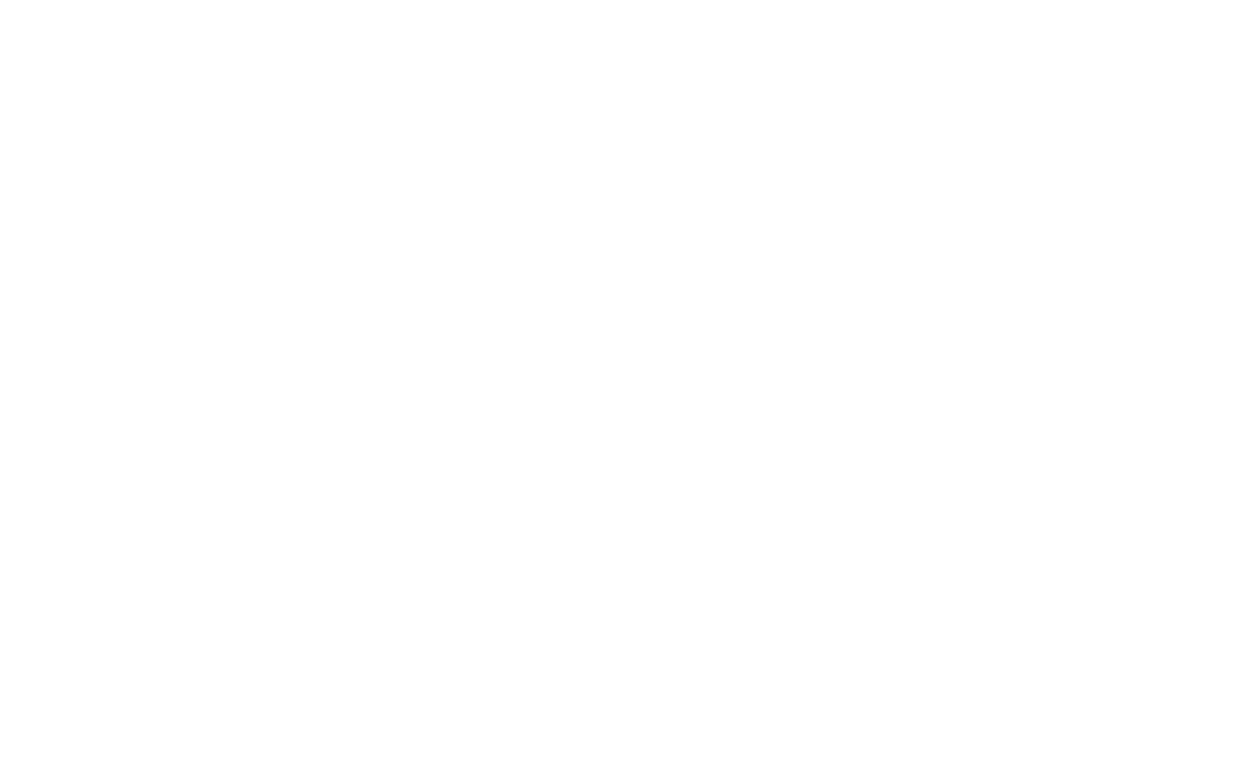 scroll, scrollTop: 0, scrollLeft: 0, axis: both 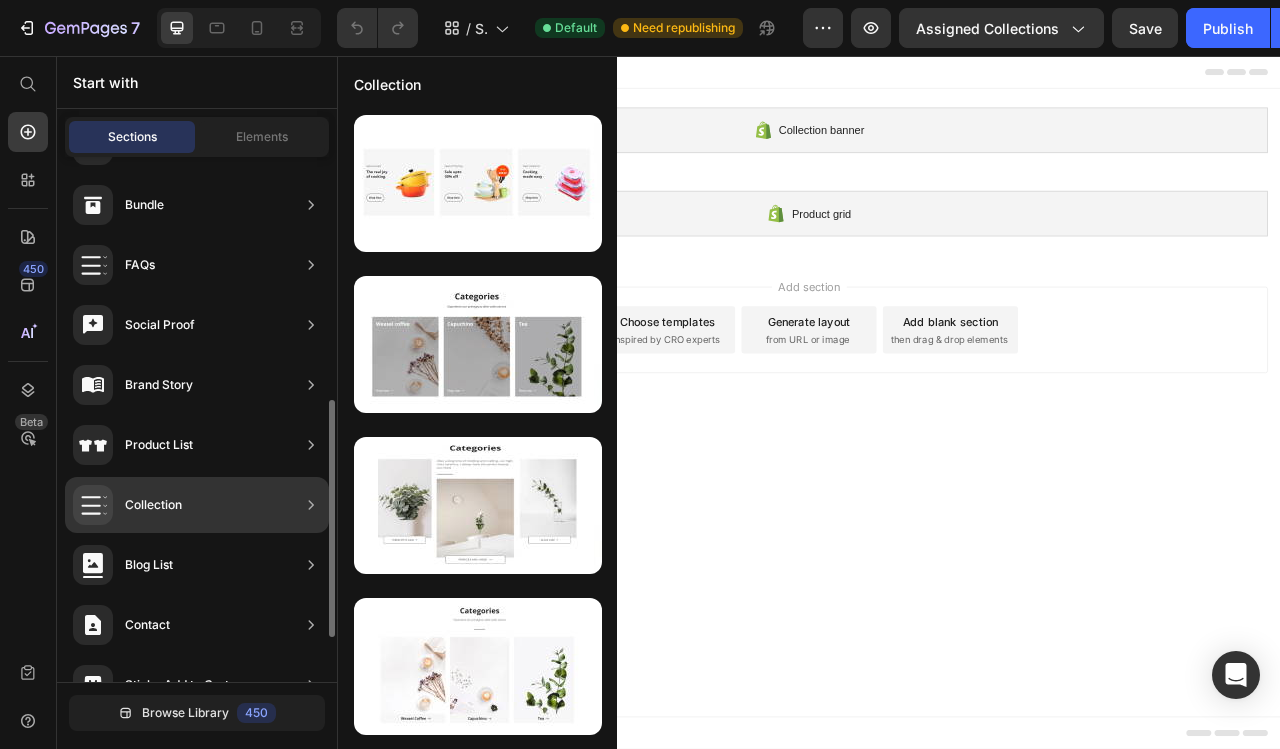 click on "Collection" 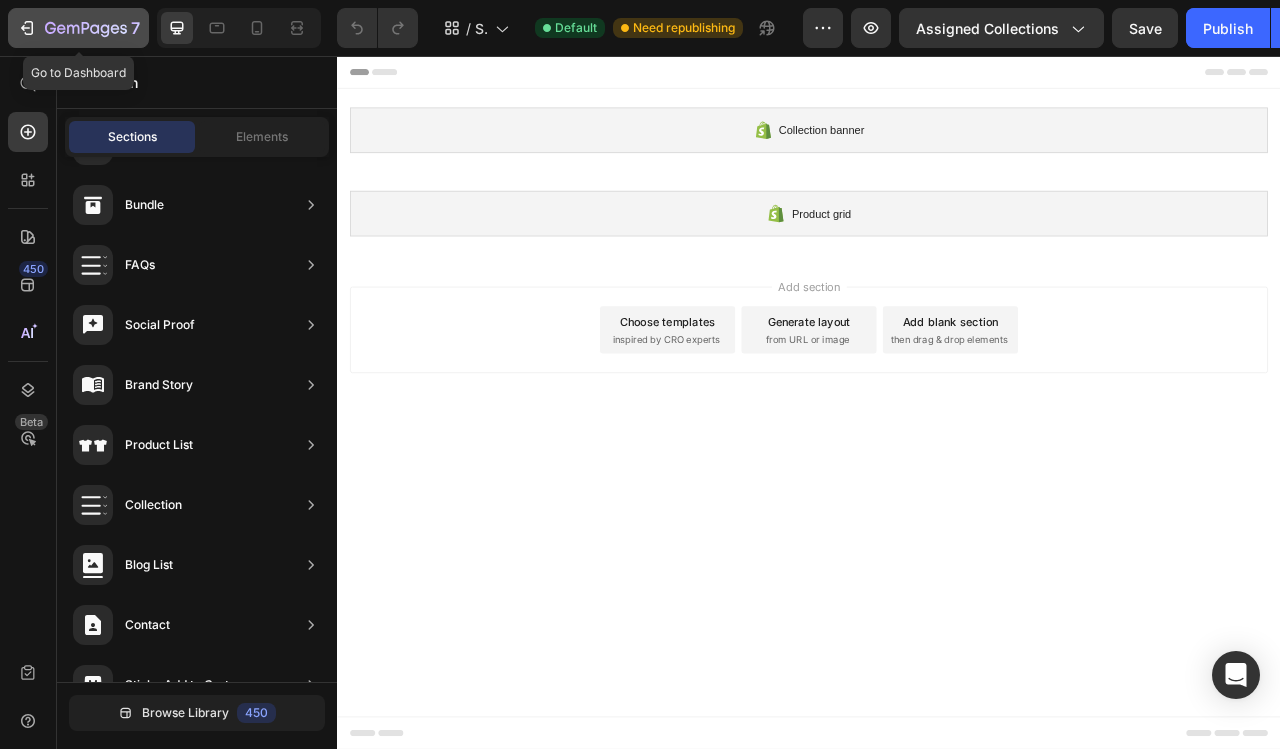 click 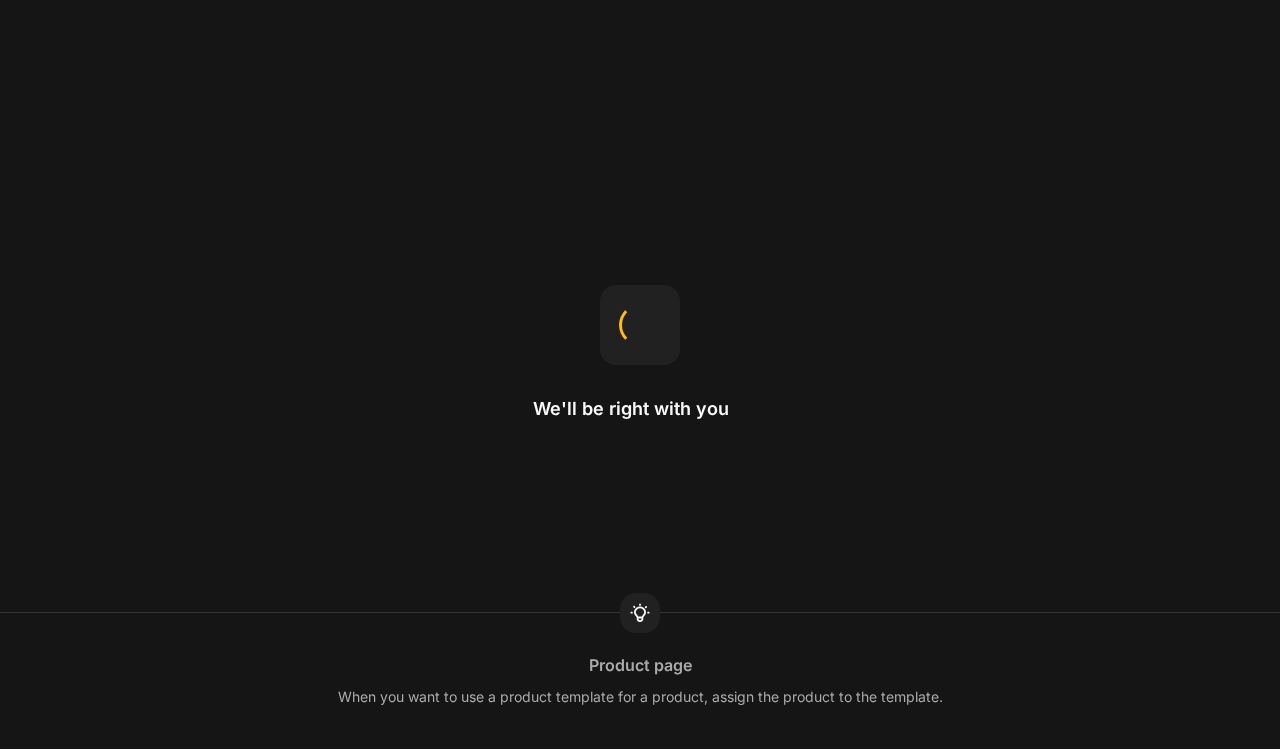 scroll, scrollTop: 0, scrollLeft: 0, axis: both 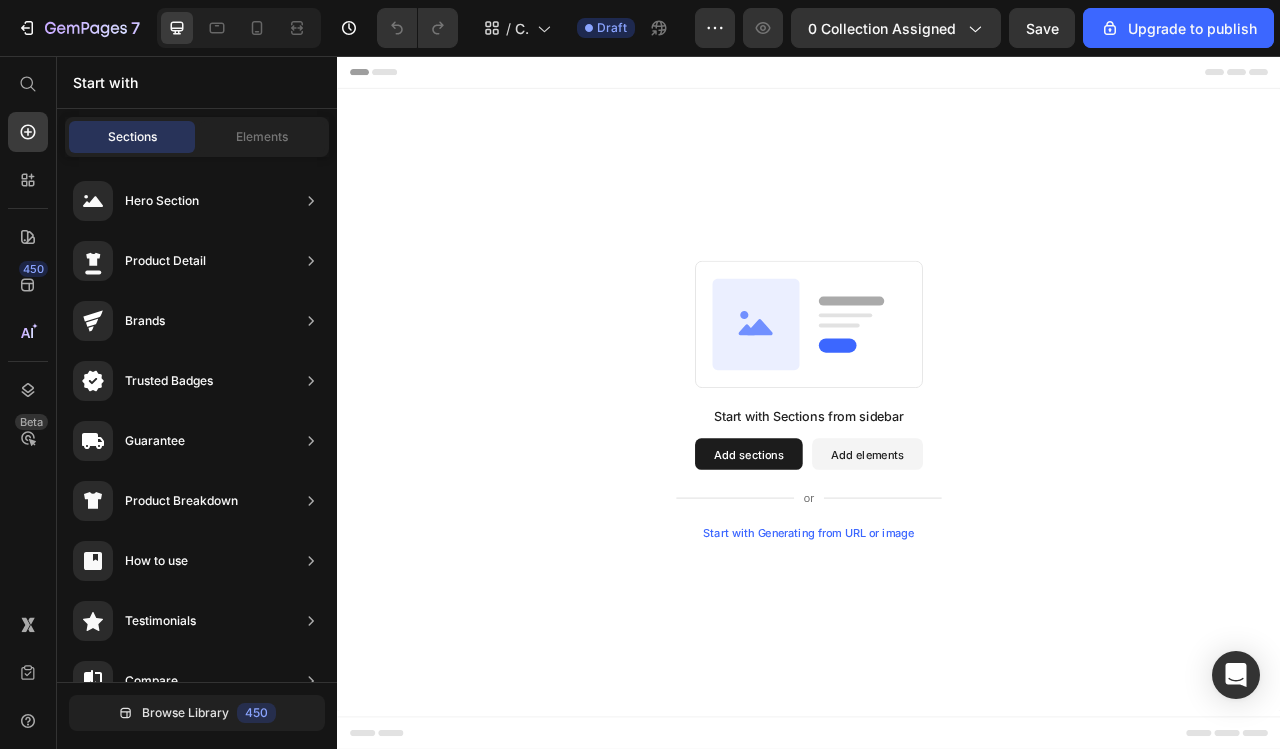 click on "Add sections" at bounding box center [860, 562] 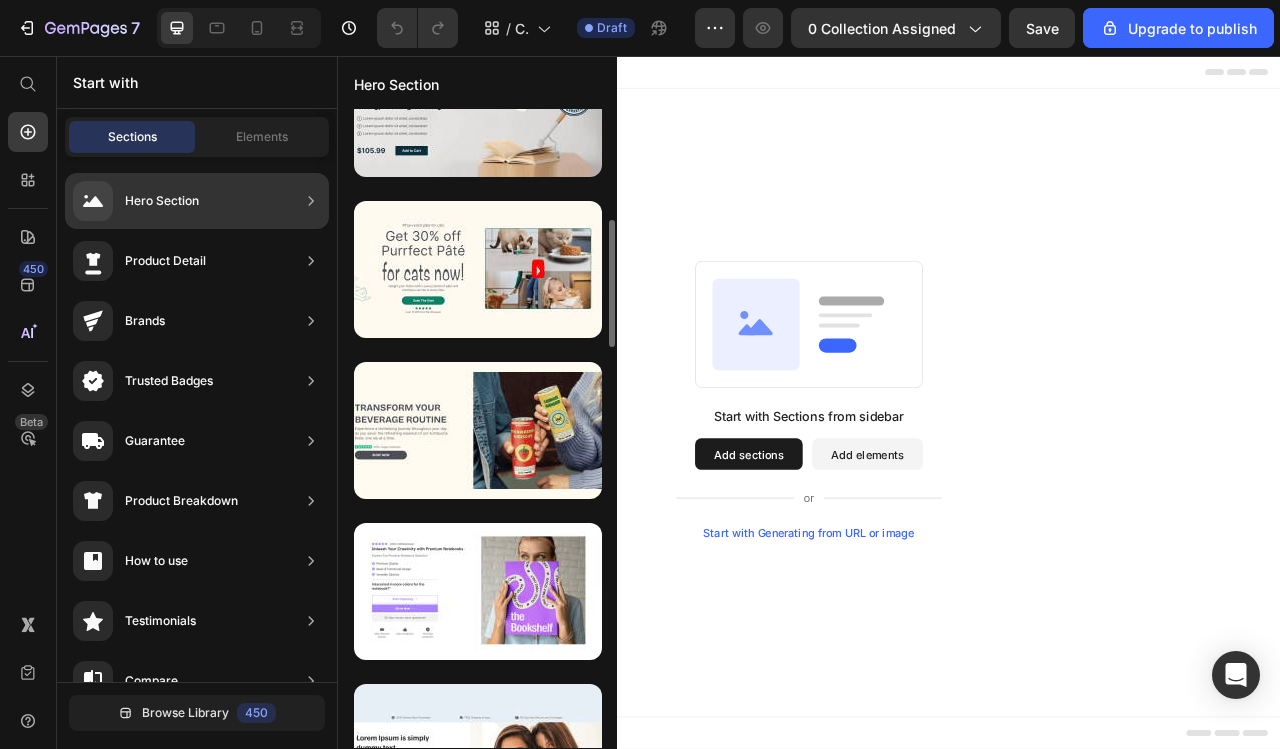scroll, scrollTop: 0, scrollLeft: 0, axis: both 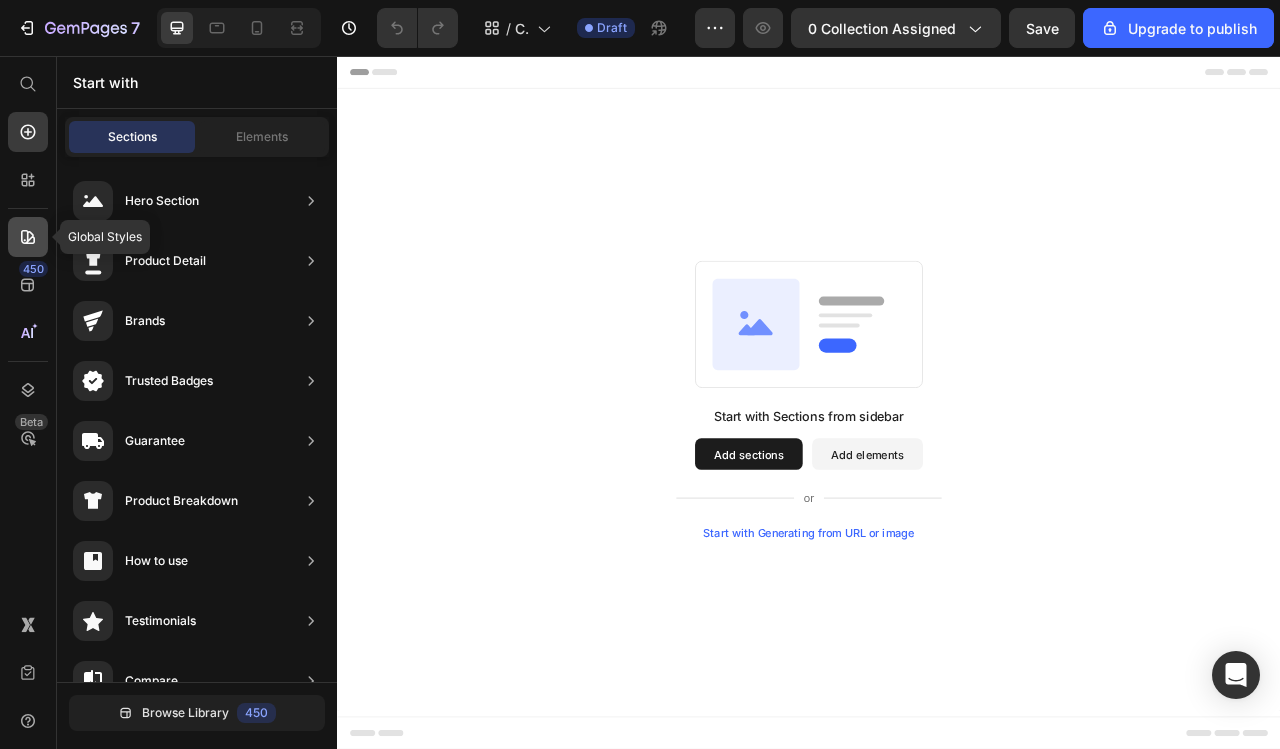 click 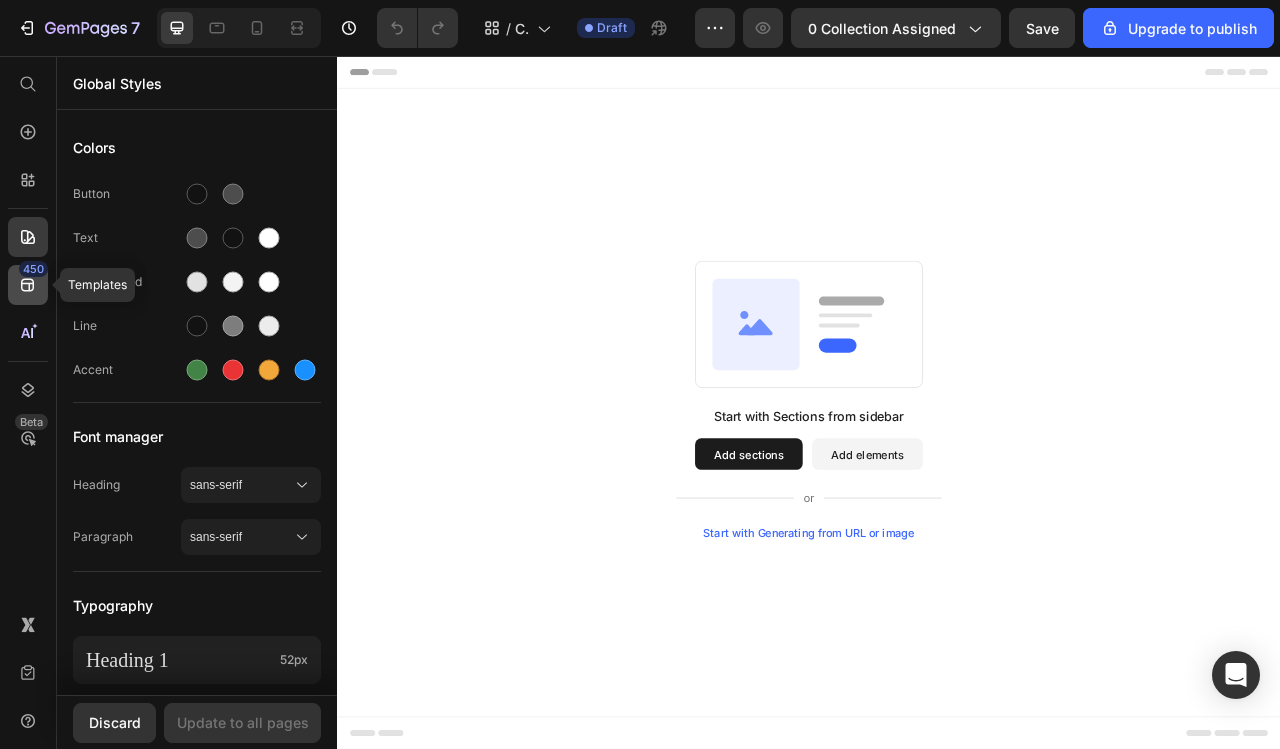 click on "450" at bounding box center (33, 269) 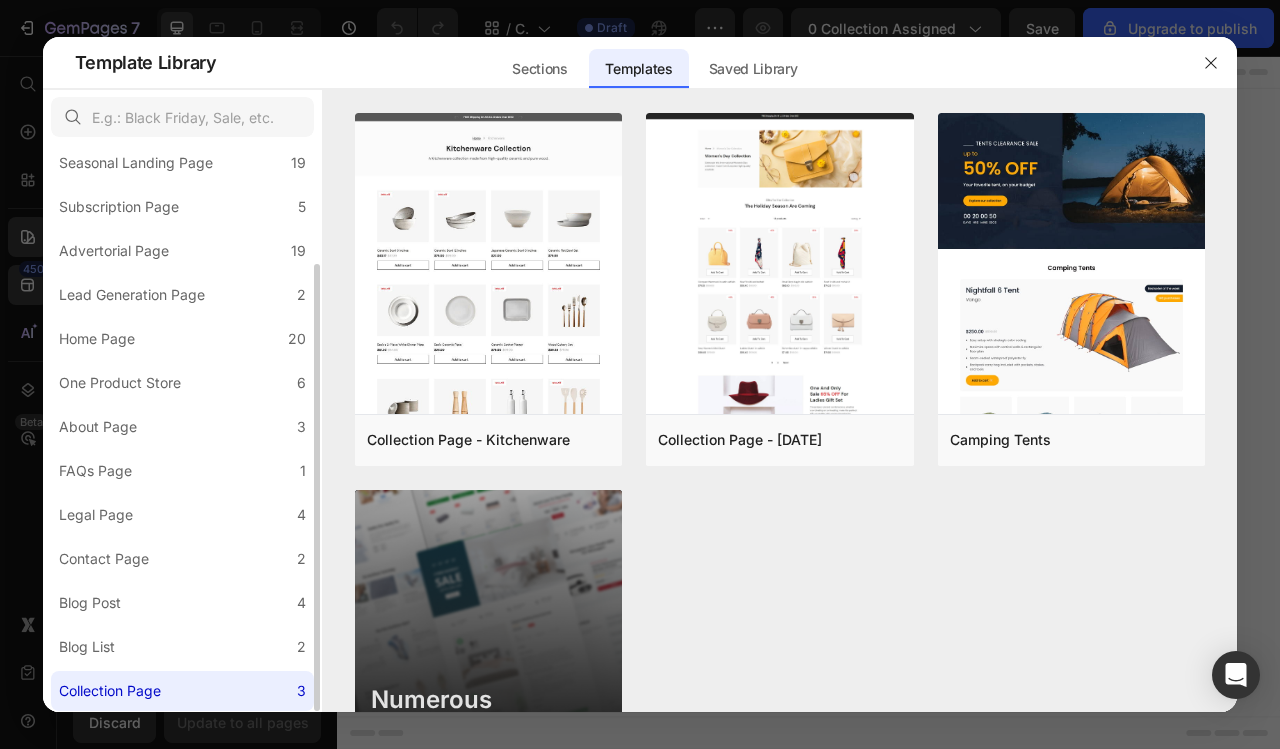 scroll, scrollTop: 0, scrollLeft: 0, axis: both 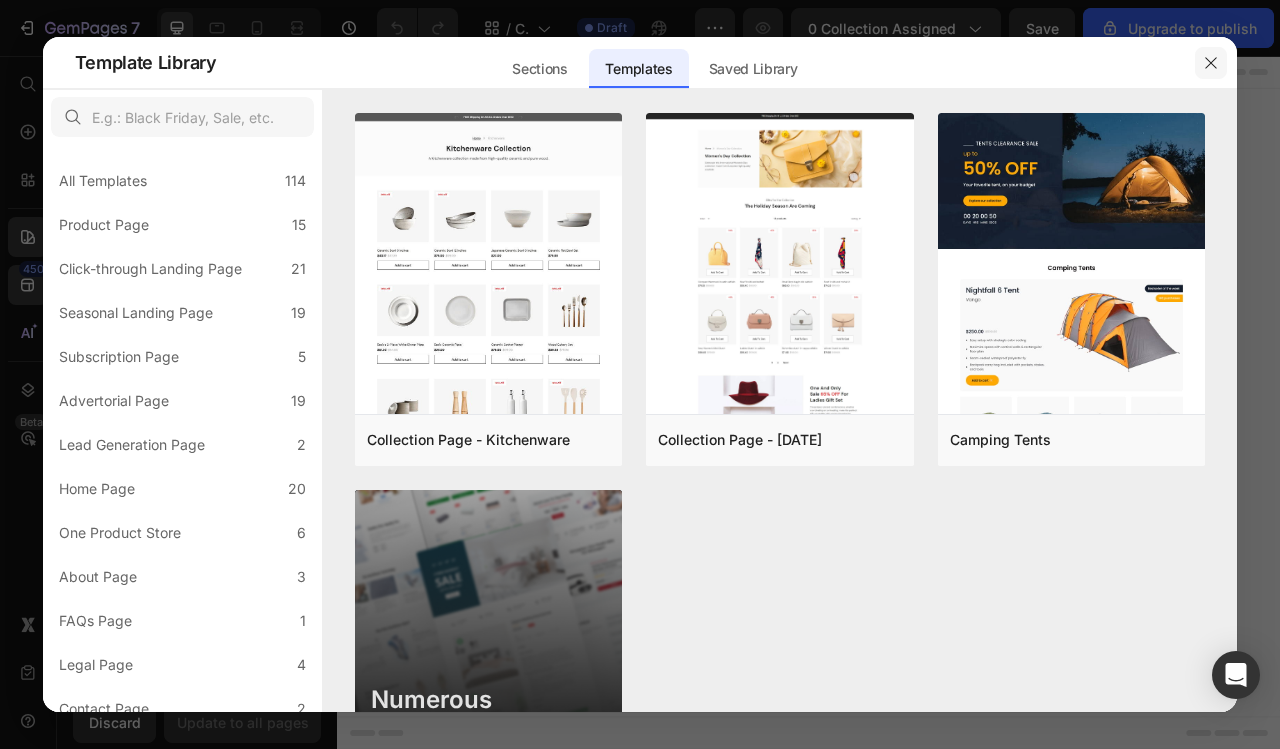 click at bounding box center [1211, 63] 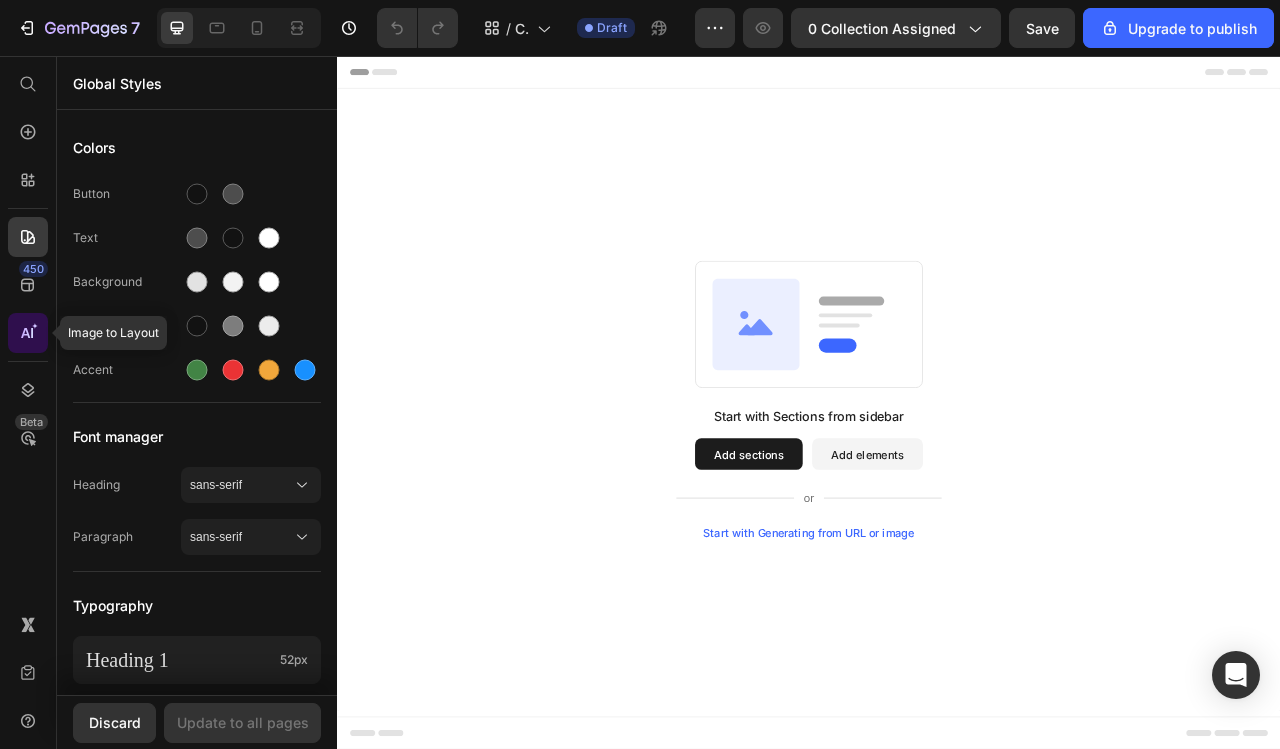 click 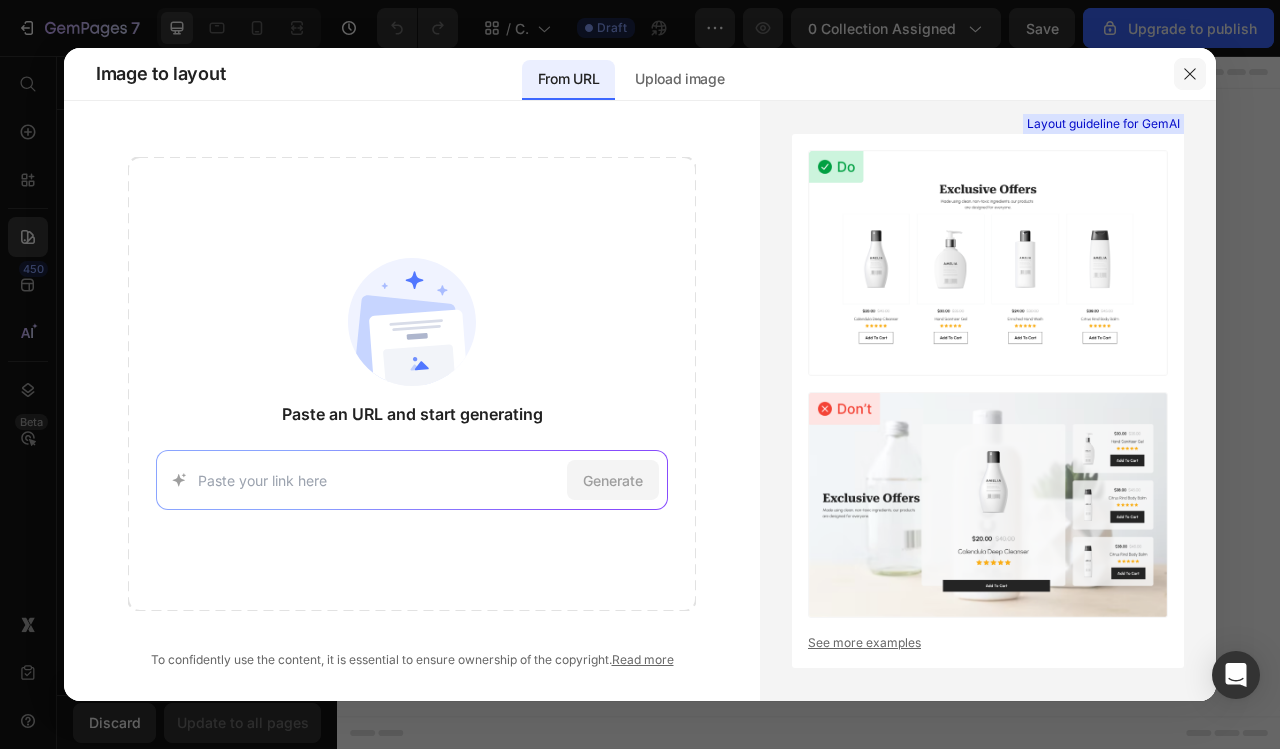 click 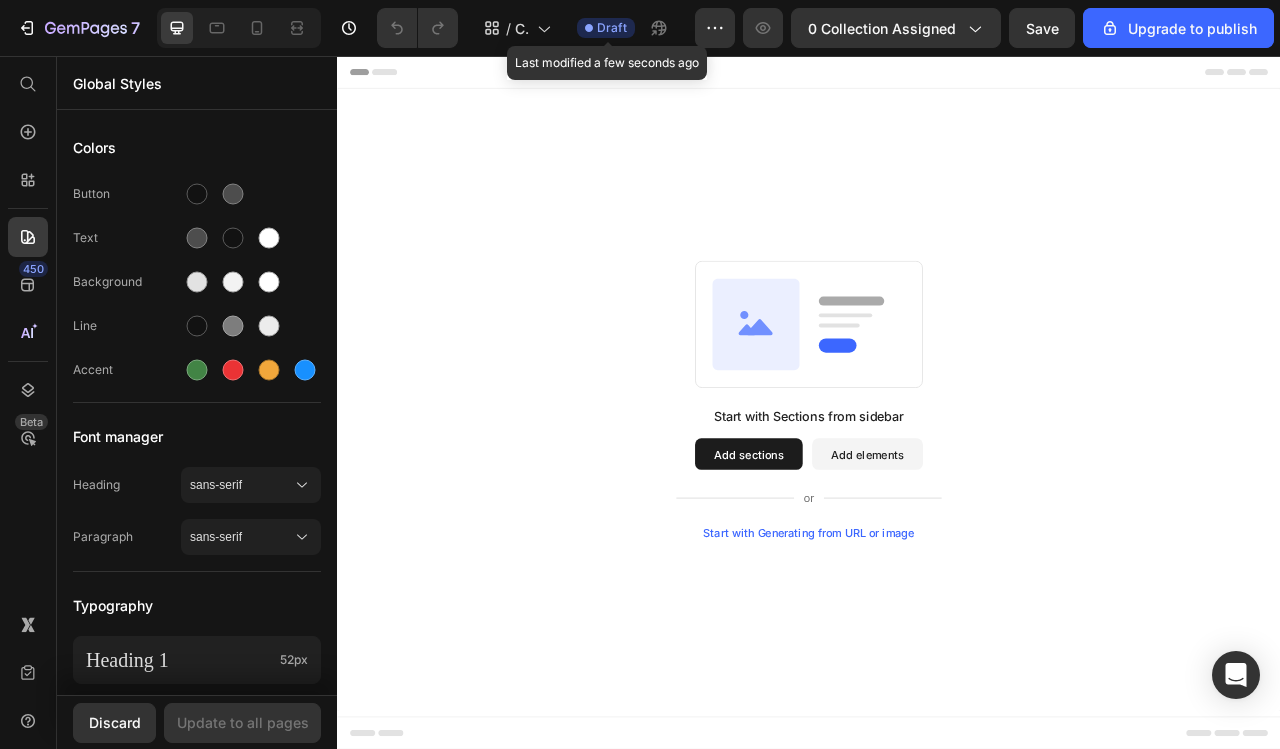 click on "Draft" at bounding box center (612, 28) 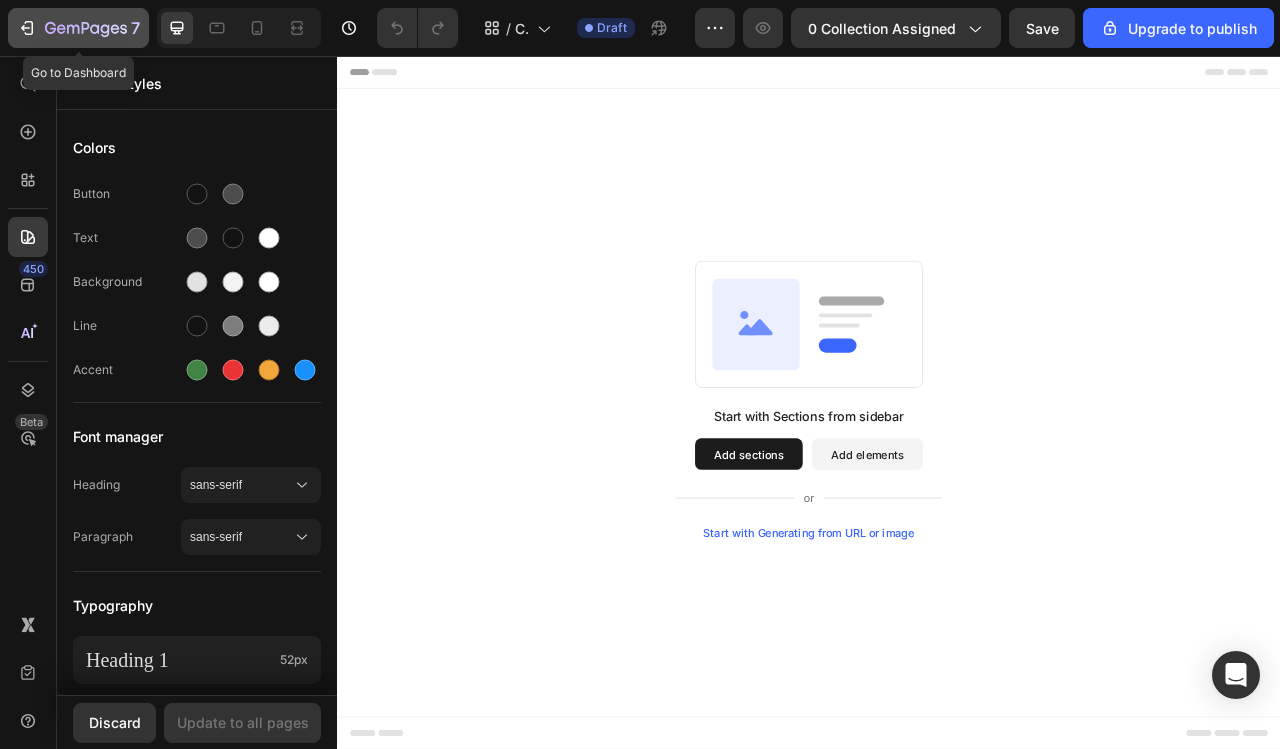 click 